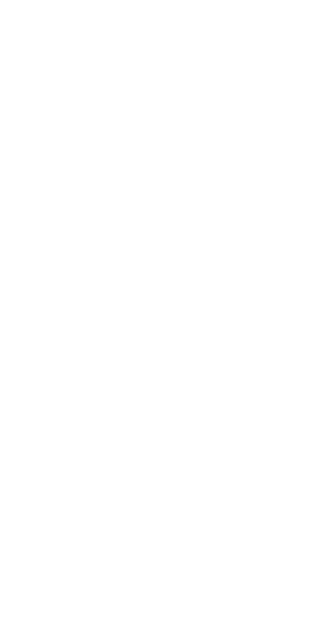 scroll, scrollTop: 0, scrollLeft: 0, axis: both 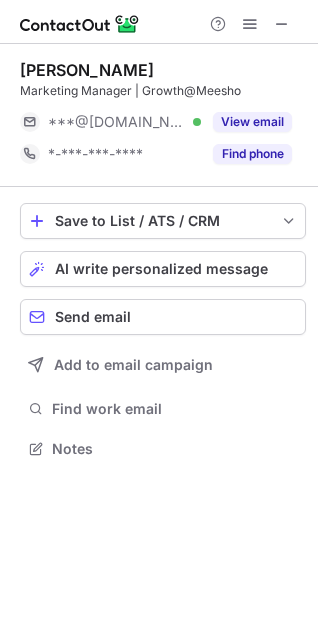 drag, startPoint x: 141, startPoint y: 65, endPoint x: -5, endPoint y: 57, distance: 146.21901 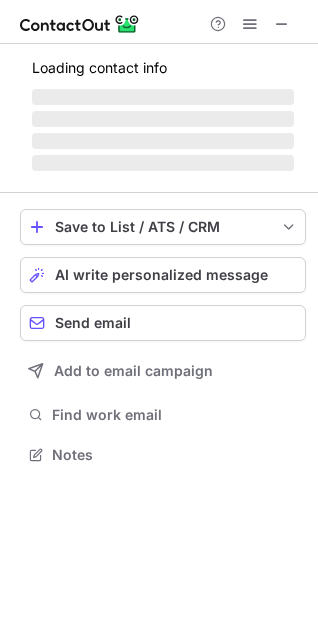 scroll, scrollTop: 441, scrollLeft: 318, axis: both 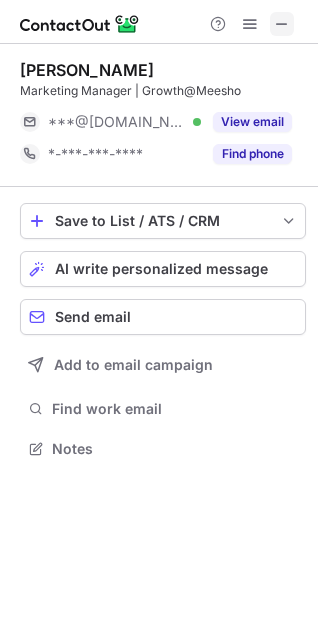 click at bounding box center (282, 24) 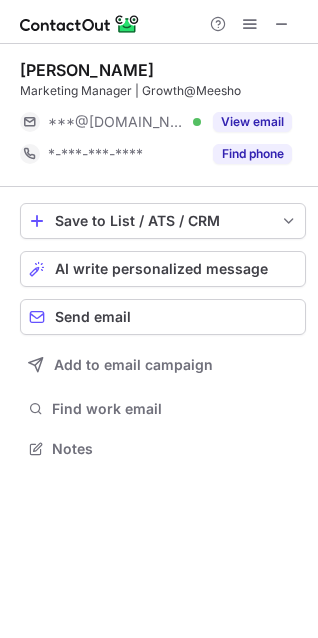 scroll, scrollTop: 435, scrollLeft: 318, axis: both 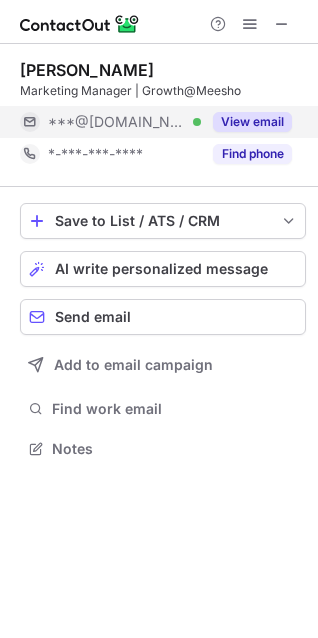 click on "View email" at bounding box center (252, 122) 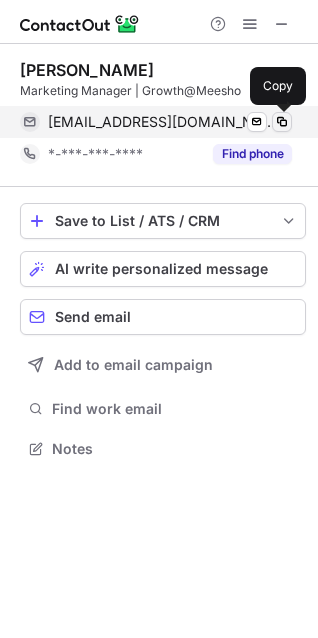 click at bounding box center (282, 122) 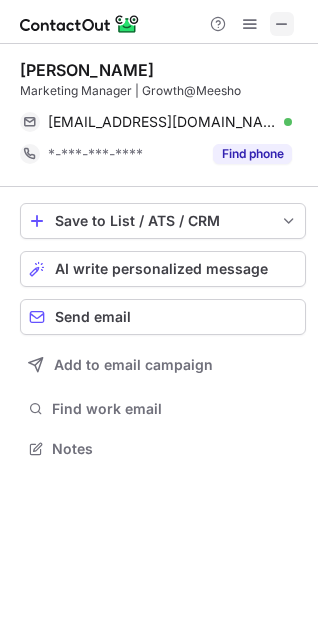 click at bounding box center [282, 24] 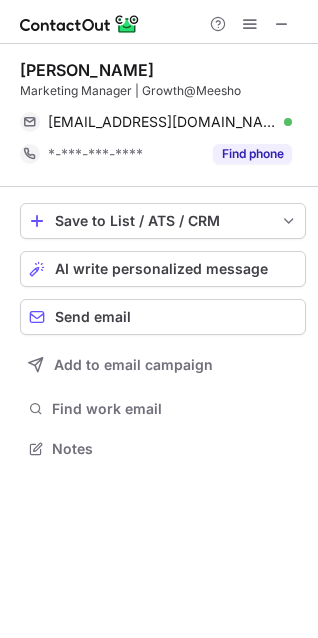 scroll, scrollTop: 441, scrollLeft: 318, axis: both 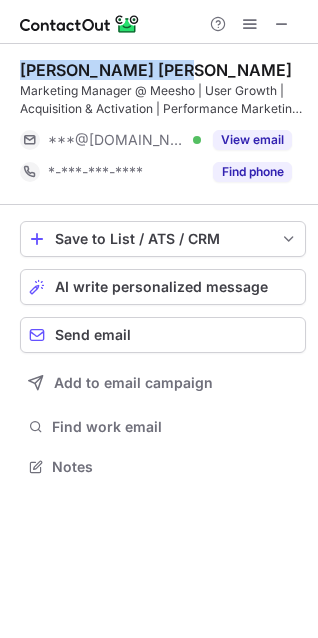 drag, startPoint x: 171, startPoint y: 63, endPoint x: 12, endPoint y: 67, distance: 159.05031 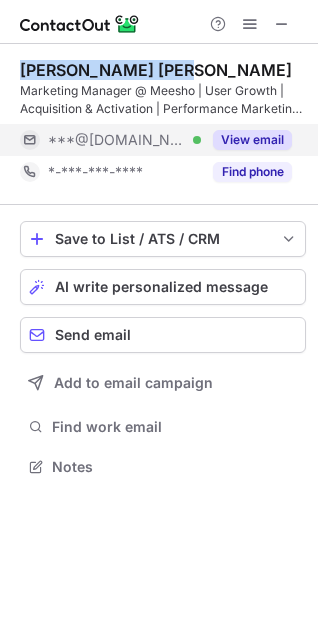 click on "View email" at bounding box center [252, 140] 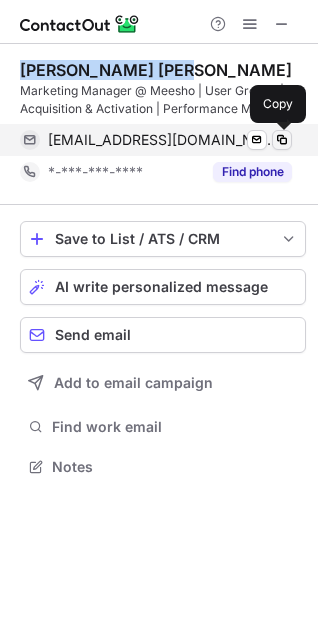 click at bounding box center (282, 140) 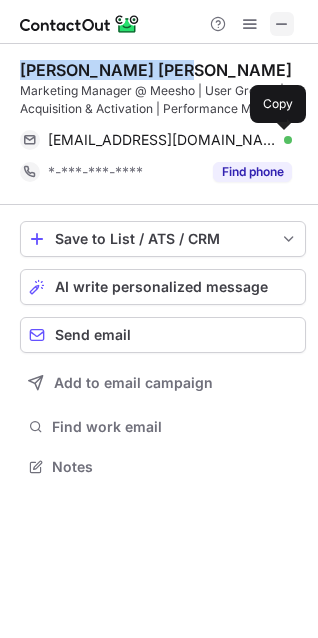 scroll, scrollTop: 435, scrollLeft: 318, axis: both 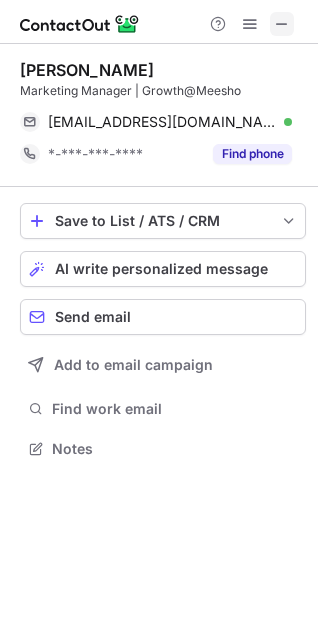 click at bounding box center (282, 24) 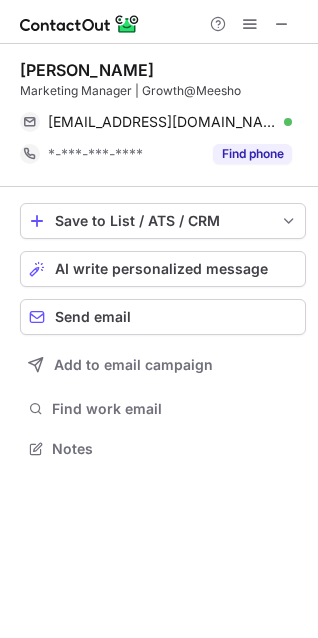 scroll, scrollTop: 441, scrollLeft: 318, axis: both 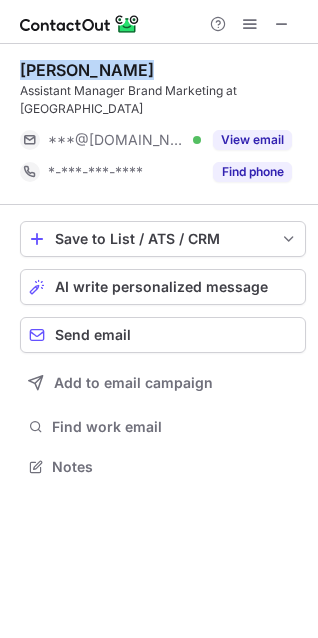 drag, startPoint x: 146, startPoint y: 71, endPoint x: 7, endPoint y: 76, distance: 139.0899 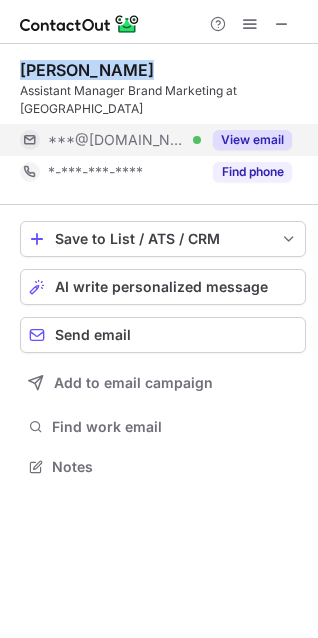 click on "View email" at bounding box center (252, 140) 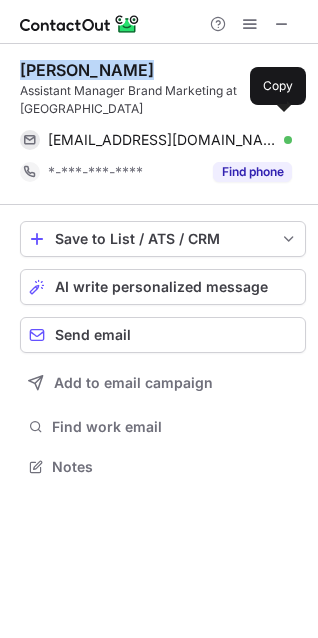 click at bounding box center [282, 140] 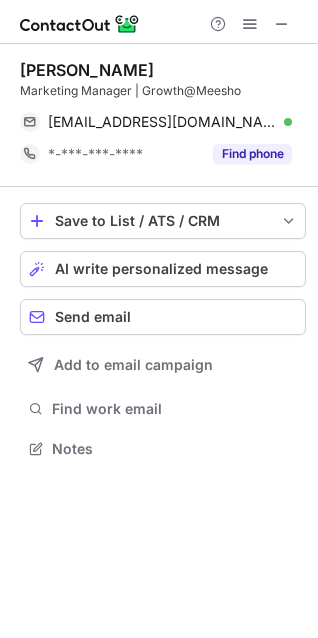 scroll, scrollTop: 435, scrollLeft: 318, axis: both 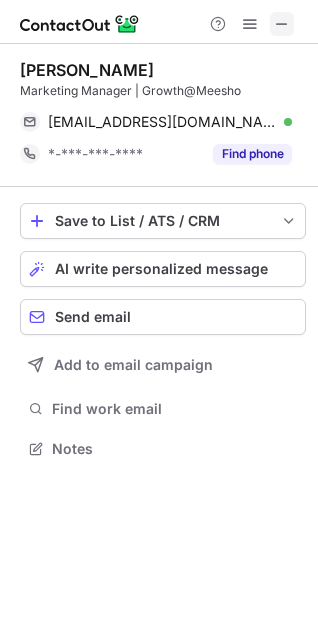 click at bounding box center [282, 24] 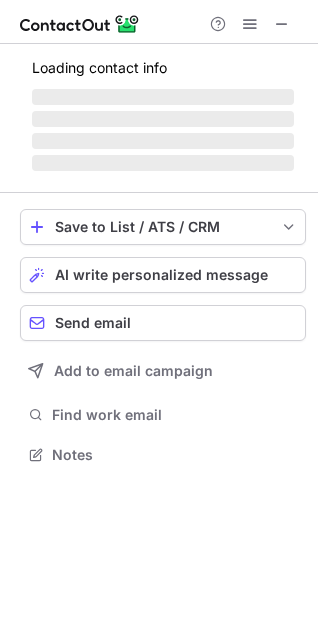 scroll, scrollTop: 10, scrollLeft: 10, axis: both 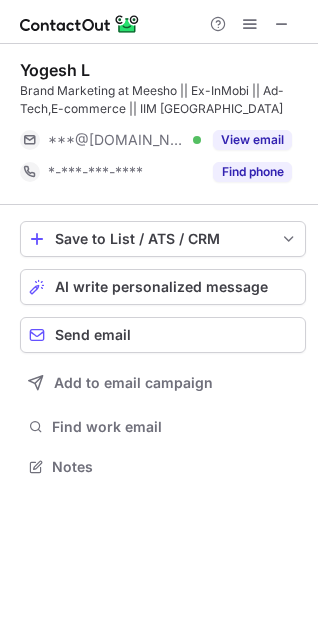 click on "Yogesh L" at bounding box center [163, 70] 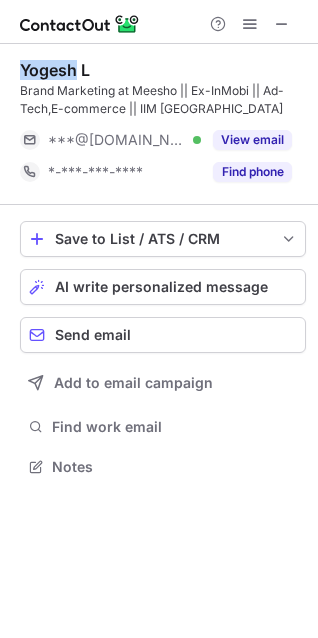 drag, startPoint x: 74, startPoint y: 72, endPoint x: 23, endPoint y: 74, distance: 51.0392 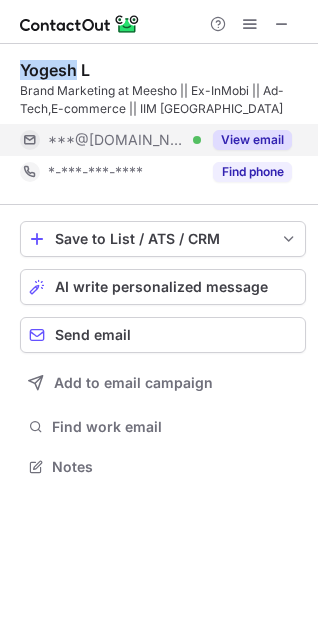 click on "View email" at bounding box center [252, 140] 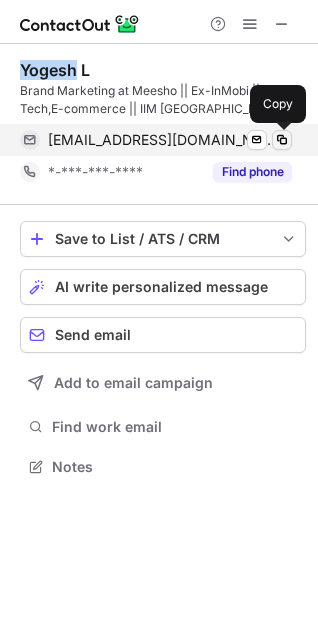click at bounding box center (282, 140) 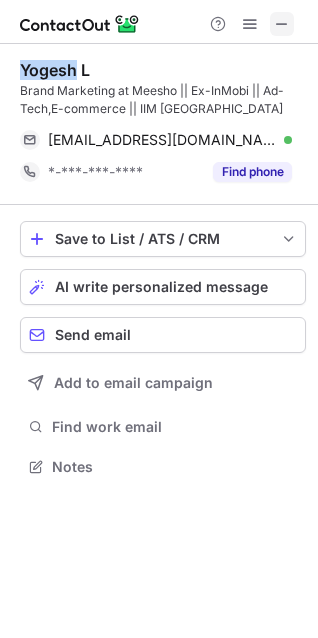 click at bounding box center (282, 24) 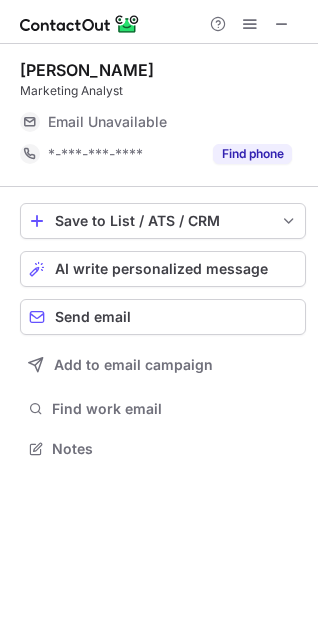 scroll, scrollTop: 435, scrollLeft: 318, axis: both 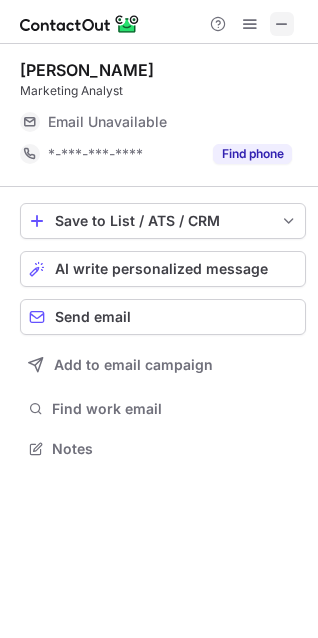 click at bounding box center (282, 24) 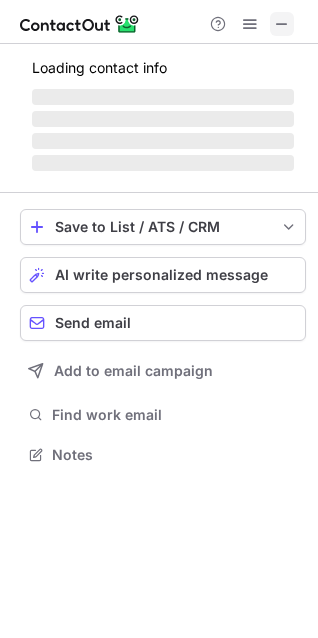 scroll, scrollTop: 441, scrollLeft: 318, axis: both 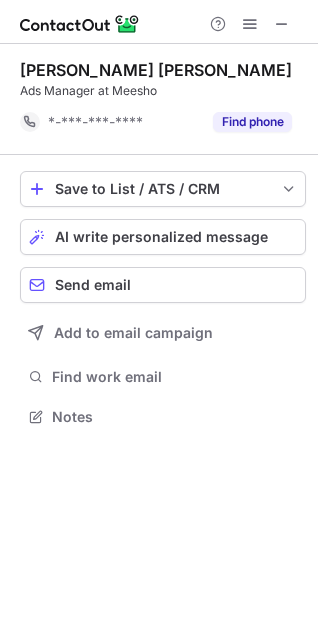 click on "Help & Support" at bounding box center [159, 22] 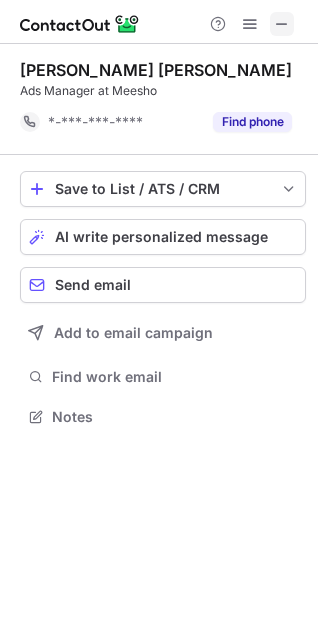 click at bounding box center (282, 24) 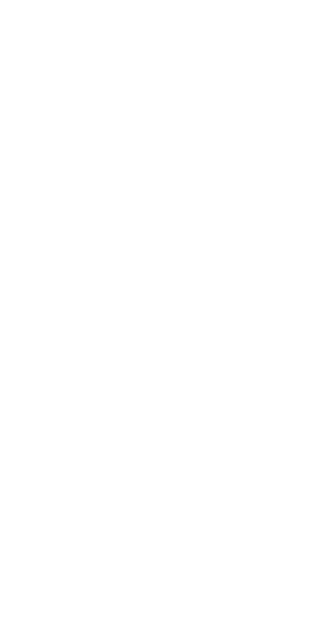 scroll, scrollTop: 0, scrollLeft: 0, axis: both 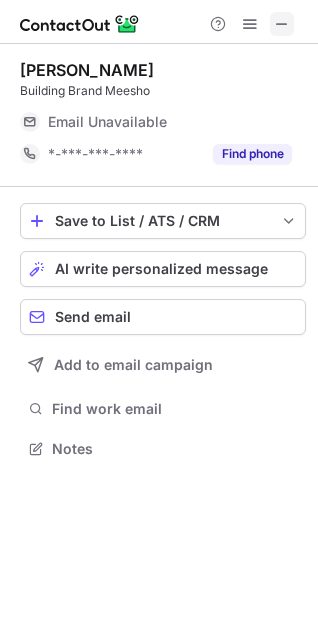 click at bounding box center (282, 24) 